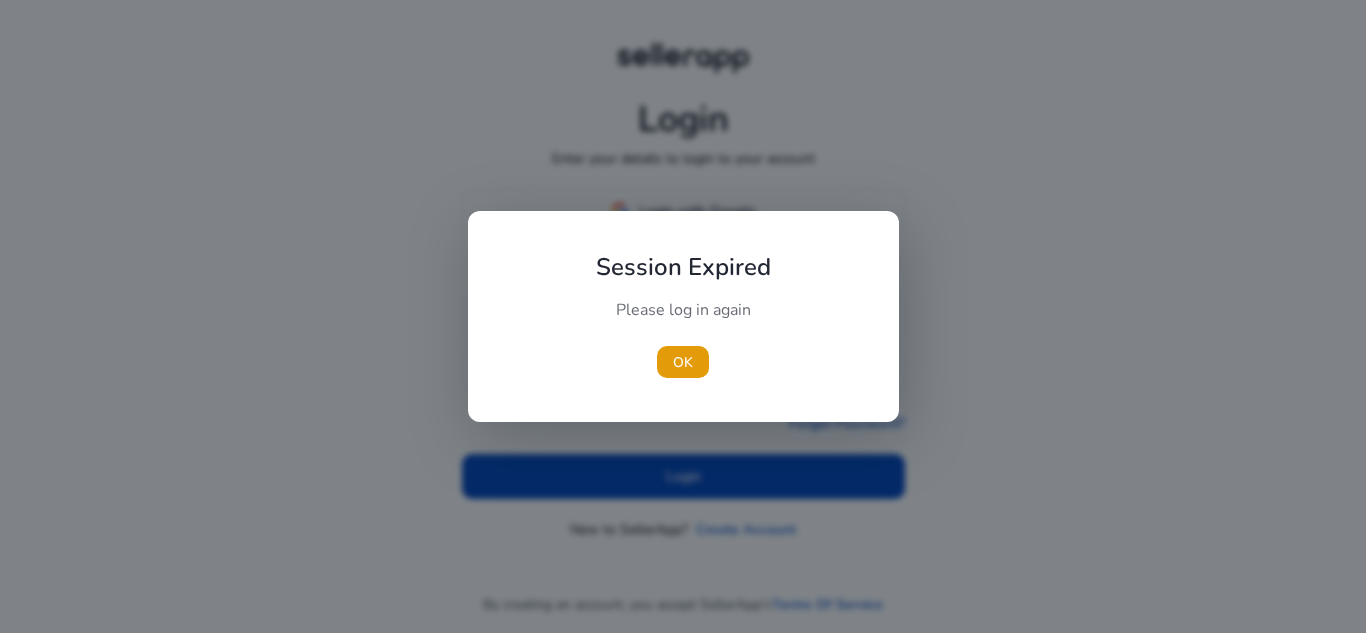 scroll, scrollTop: 0, scrollLeft: 0, axis: both 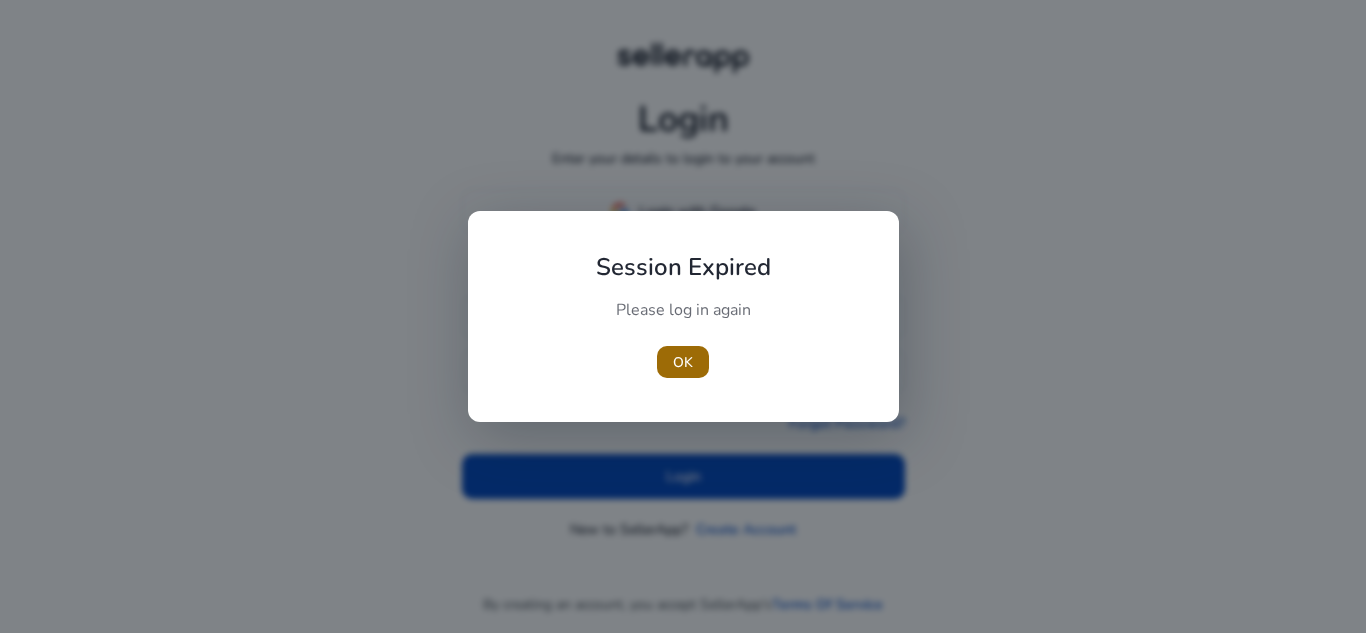 type 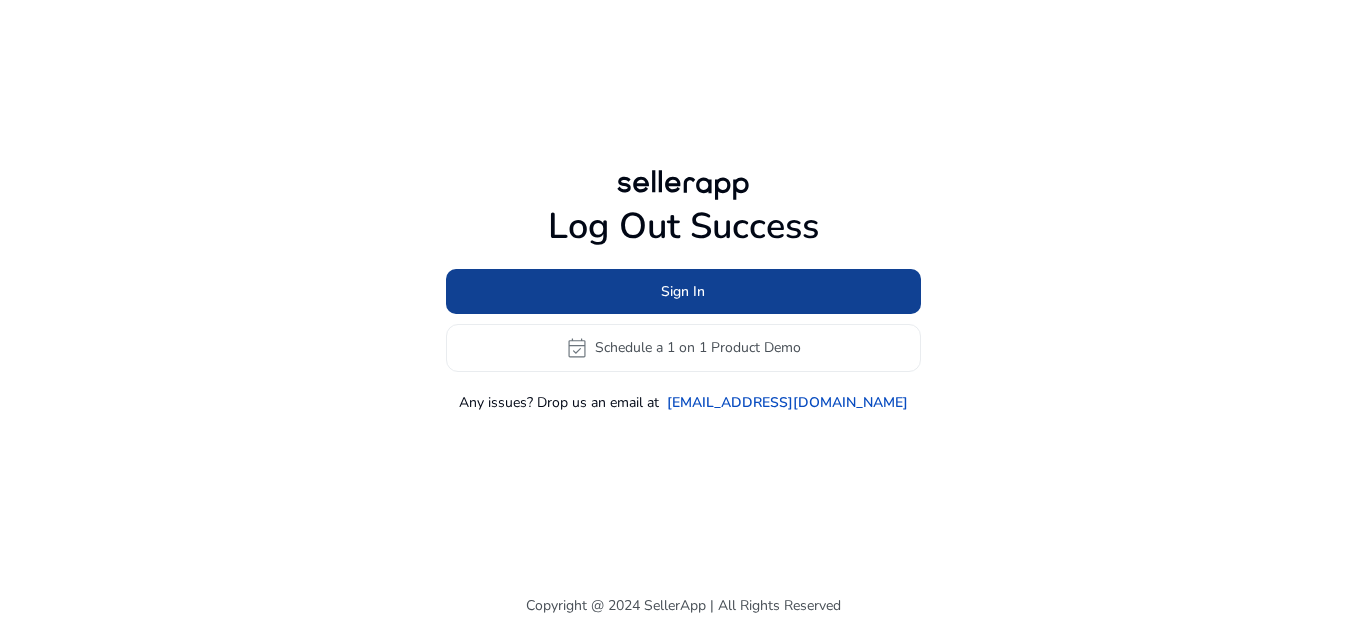 click 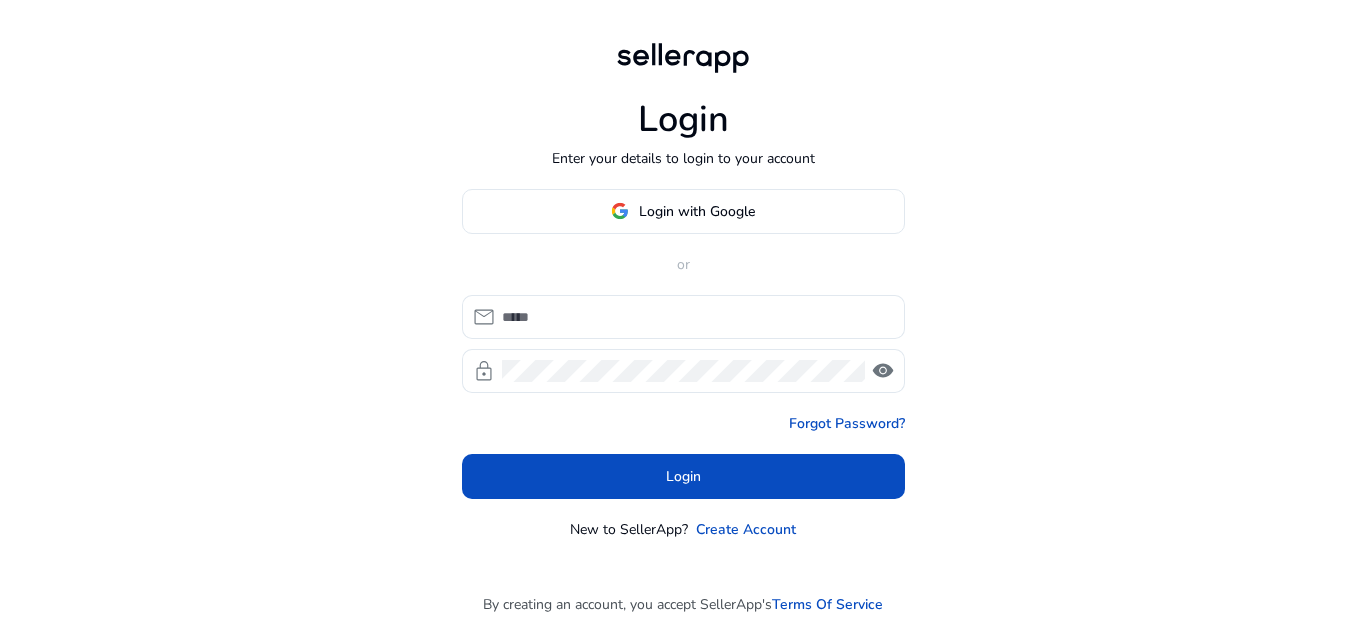 type on "**********" 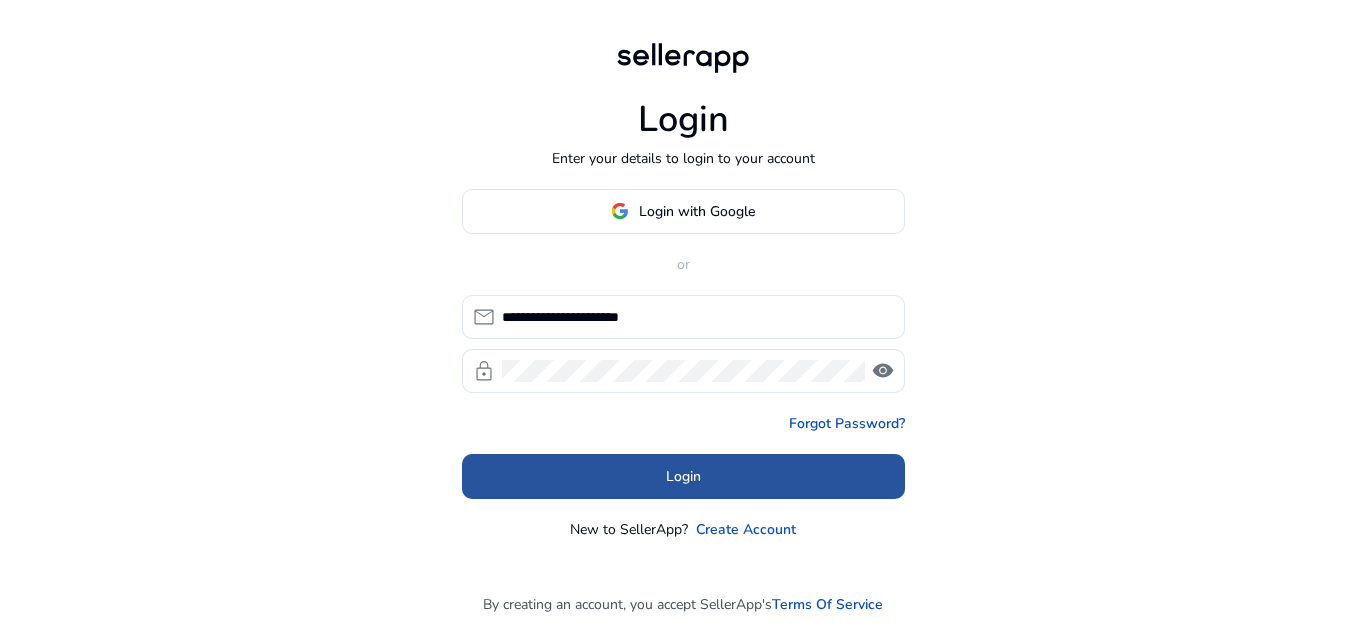click at bounding box center [683, 476] 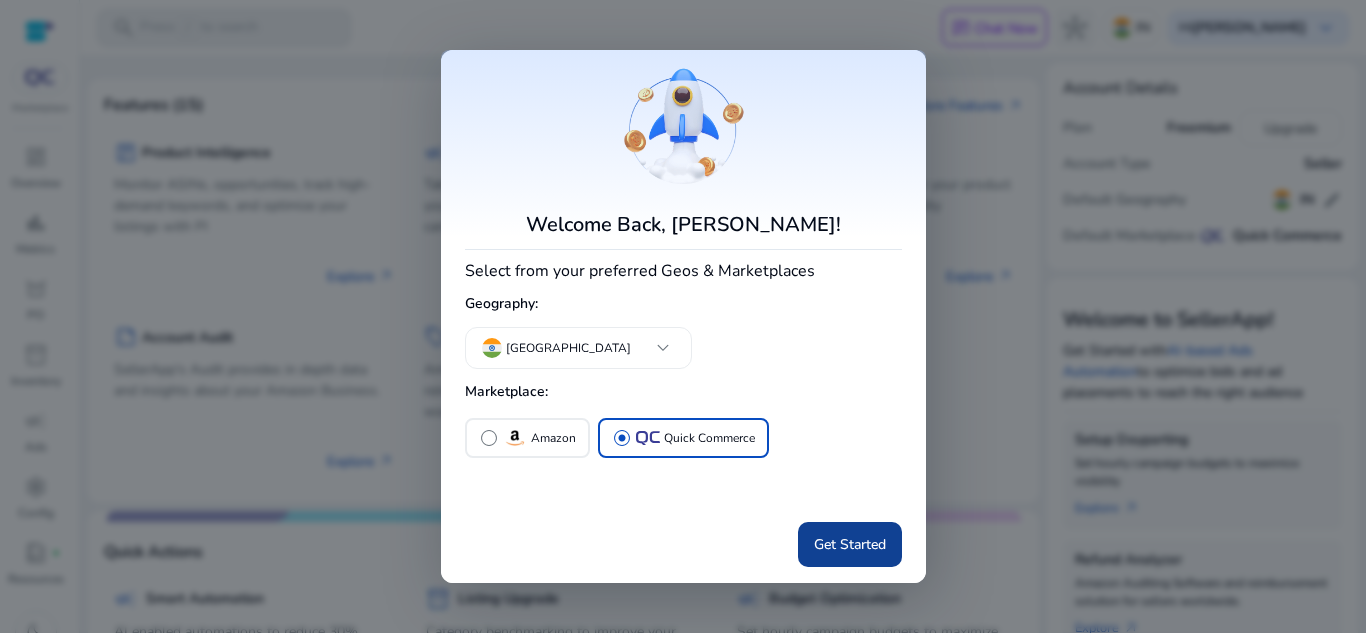 click at bounding box center (850, 545) 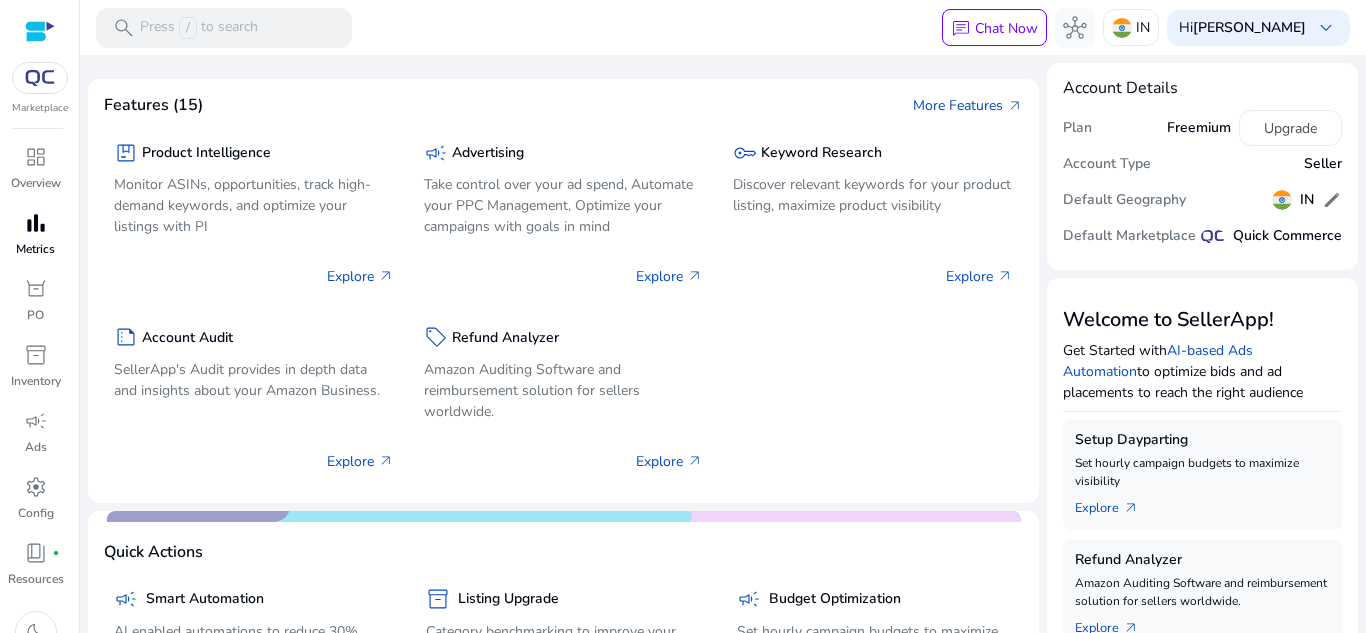 click on "bar_chart" at bounding box center (36, 223) 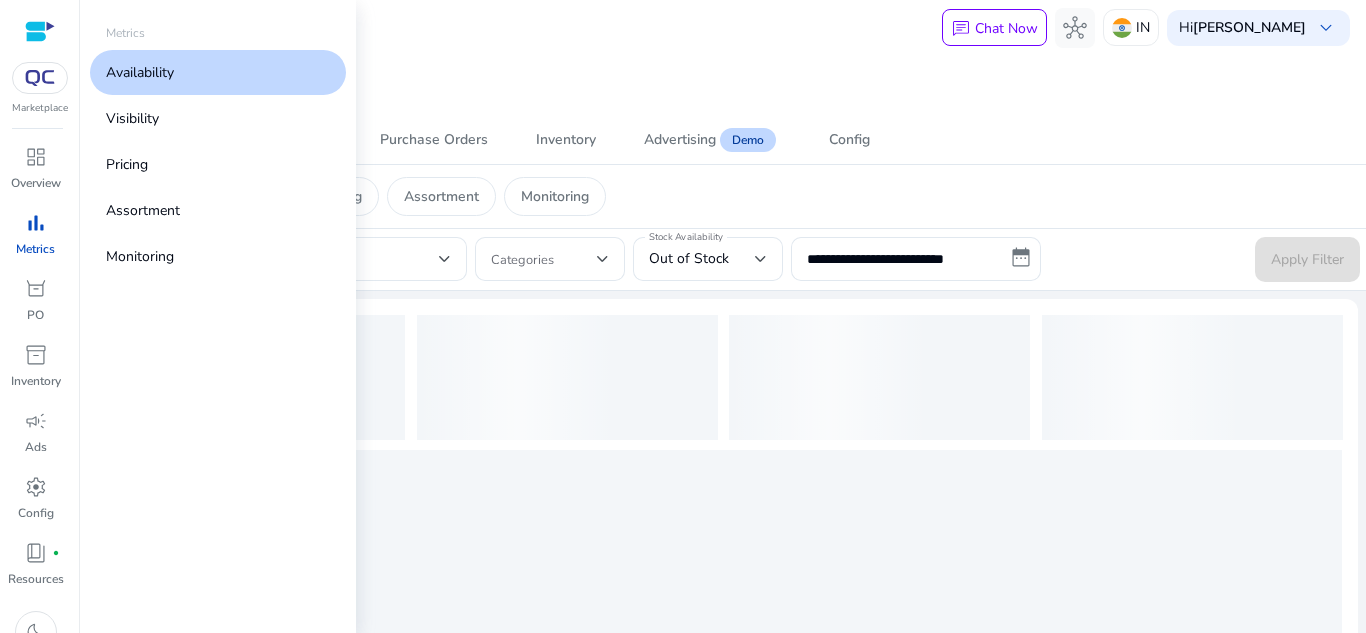 click on "Availability" at bounding box center [218, 72] 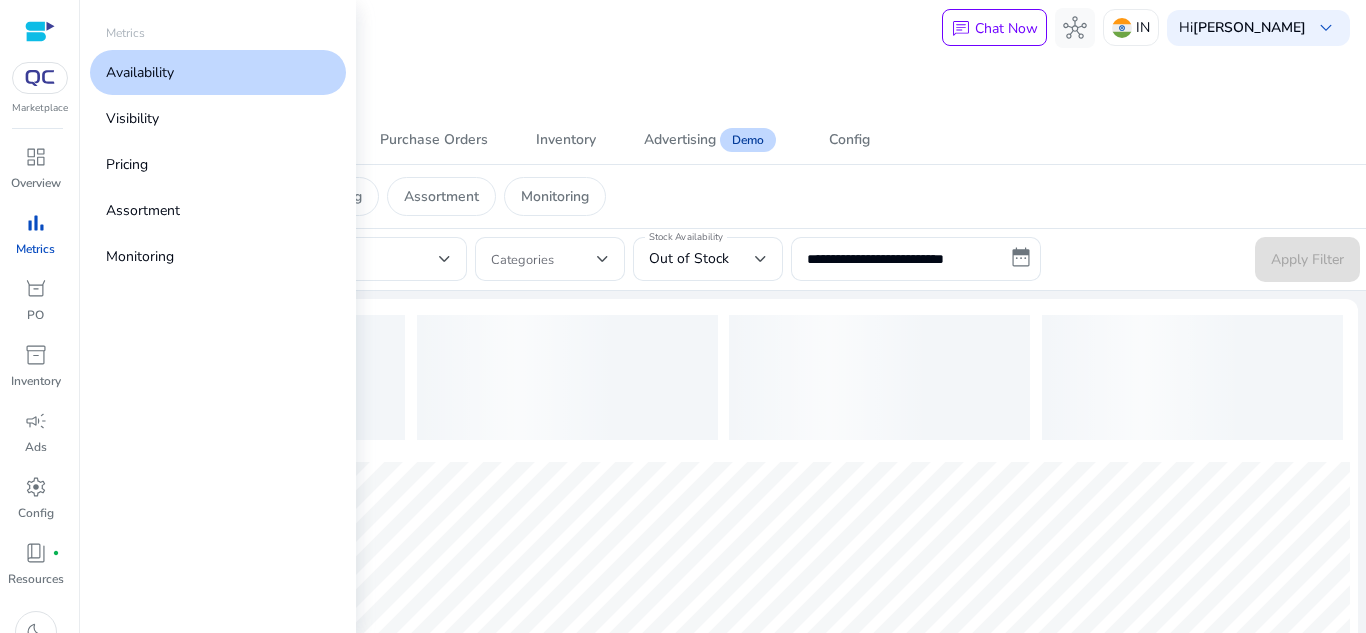 click on "Availability" at bounding box center (218, 72) 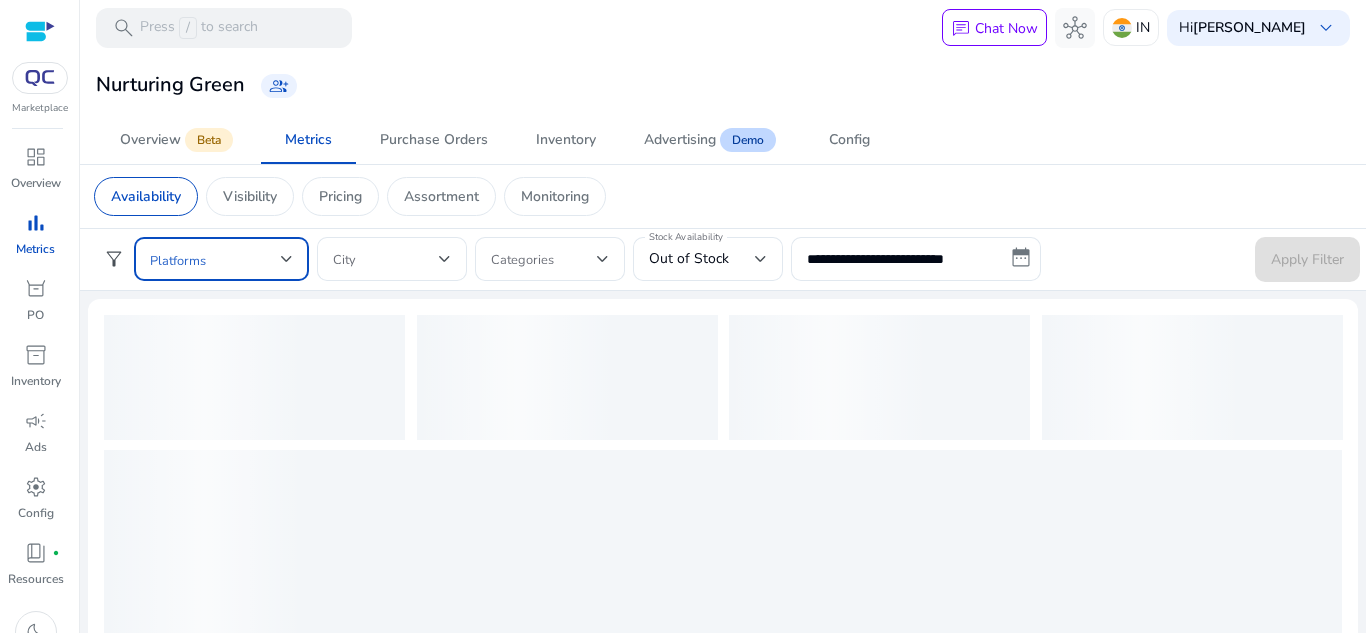 click at bounding box center (215, 259) 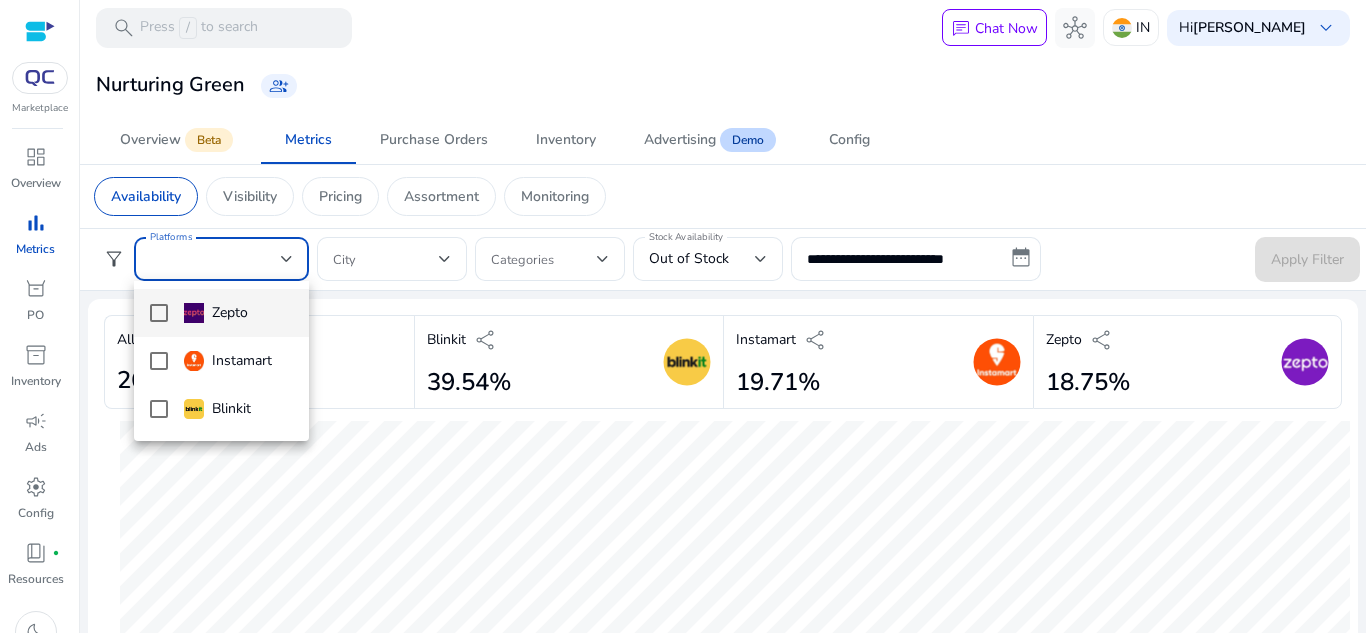 click on "Zepto" at bounding box center [216, 313] 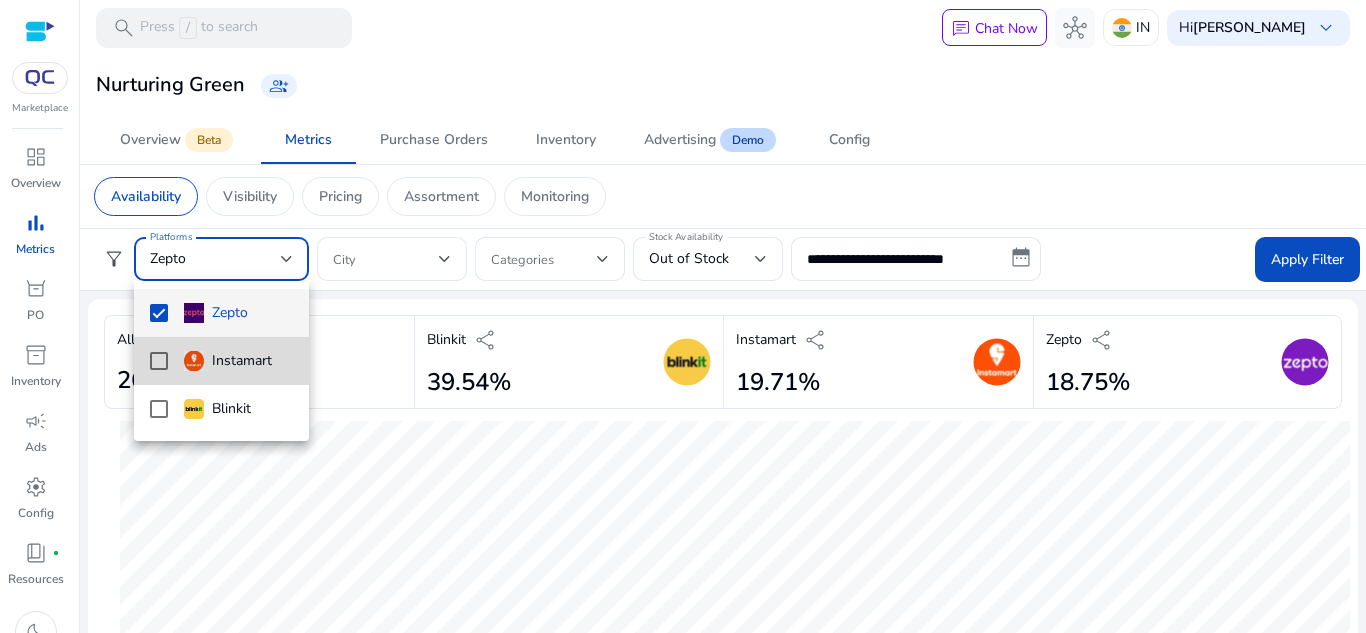 click on "Instamart" at bounding box center [221, 361] 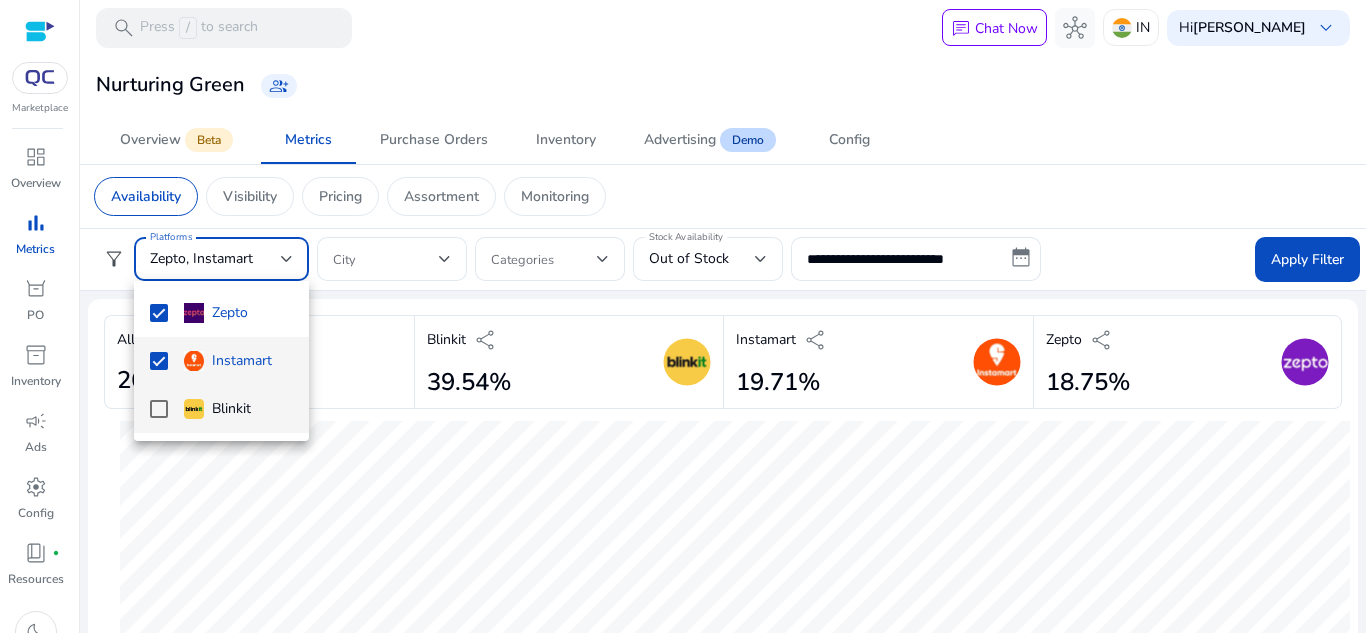 click on "Blinkit" at bounding box center [217, 409] 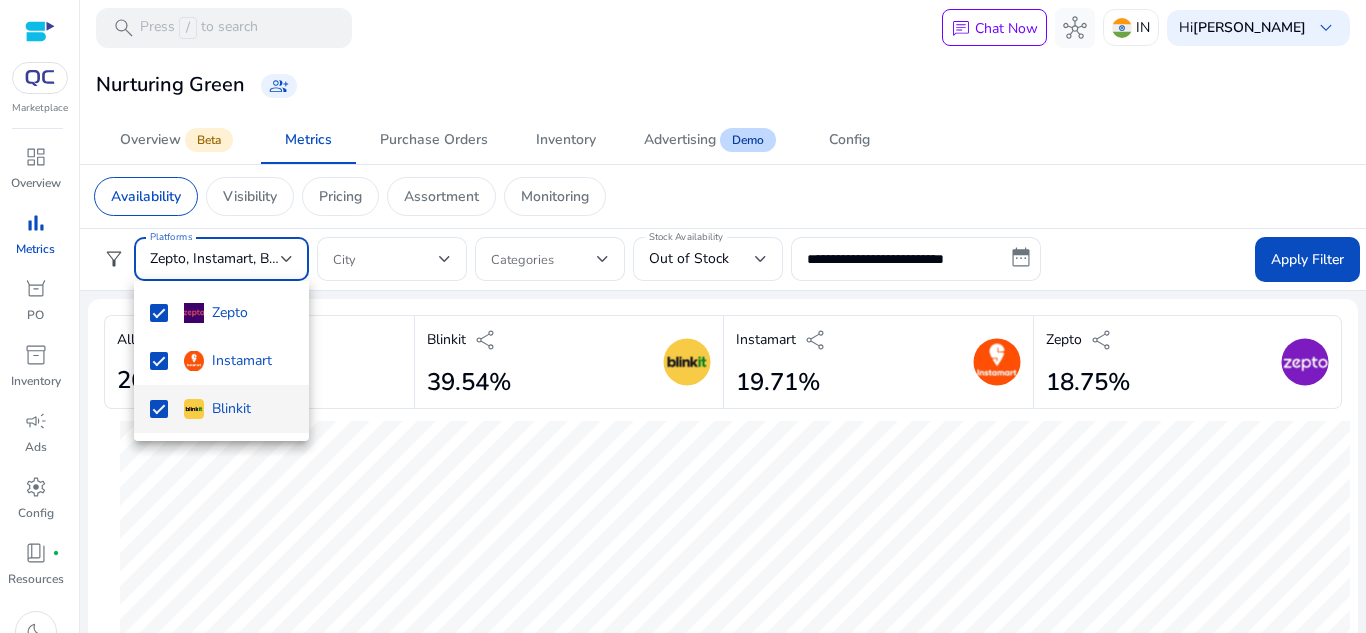 click at bounding box center [683, 316] 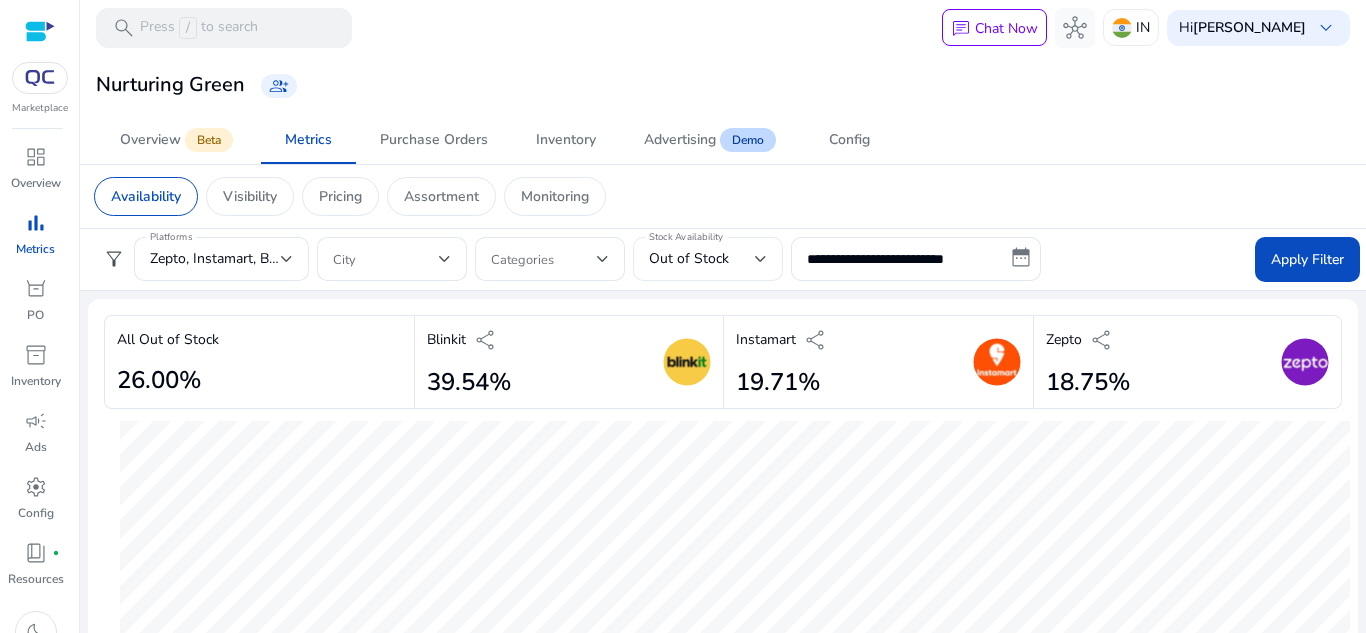 click on "Out of Stock" at bounding box center (689, 258) 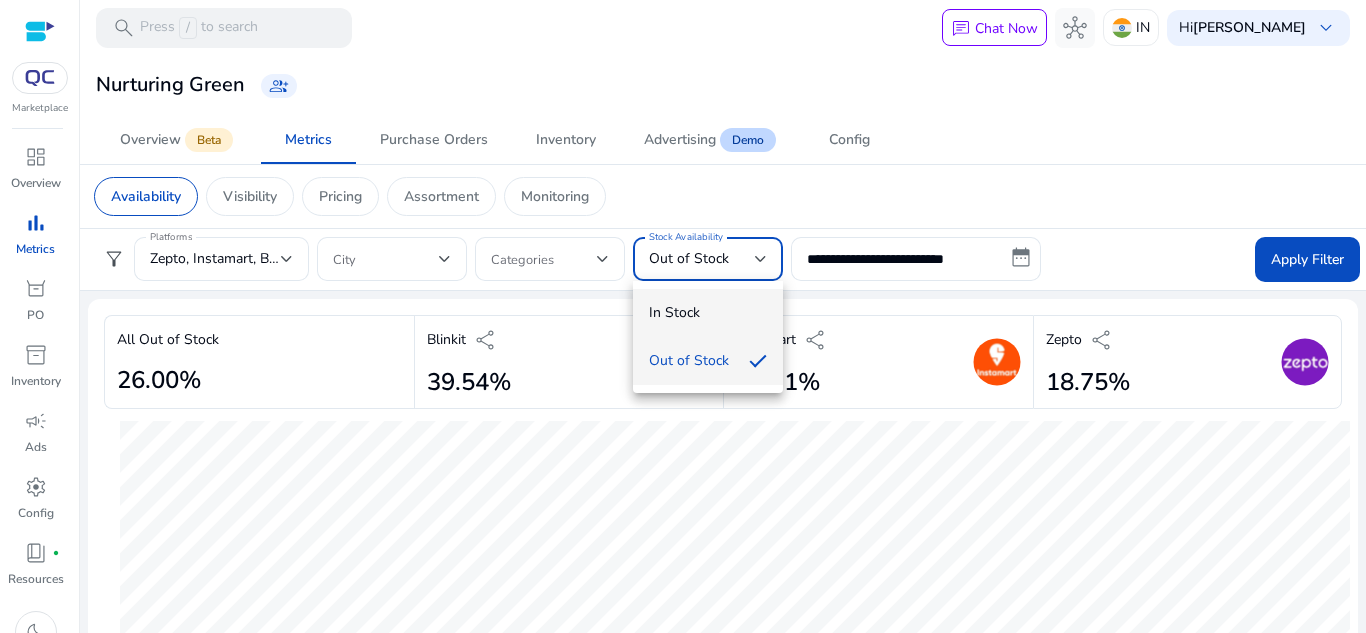 click on "In Stock" at bounding box center (708, 313) 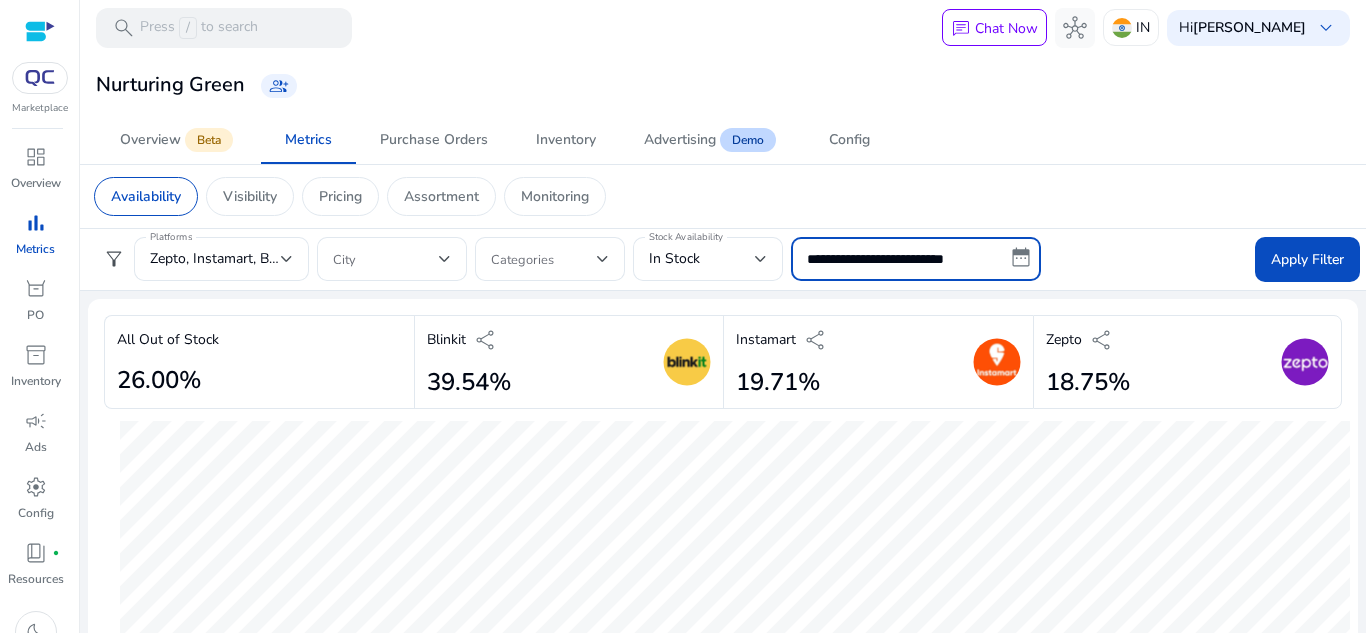 click on "**********" at bounding box center [916, 259] 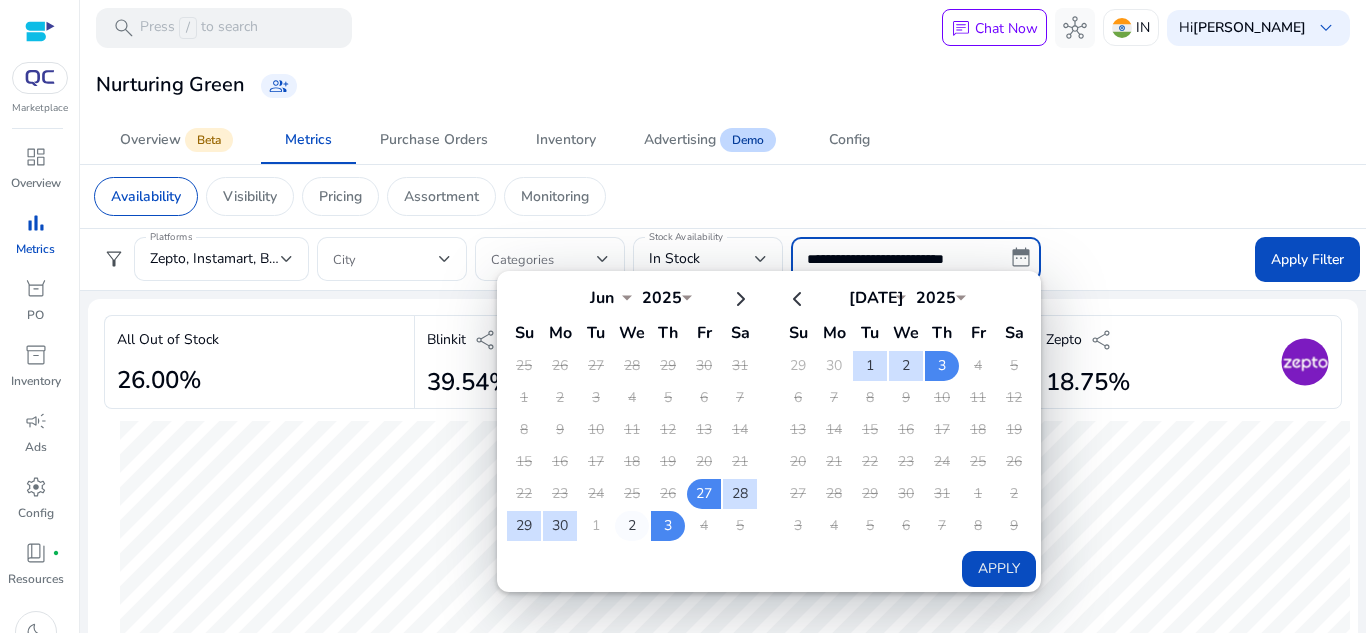 click on "2" 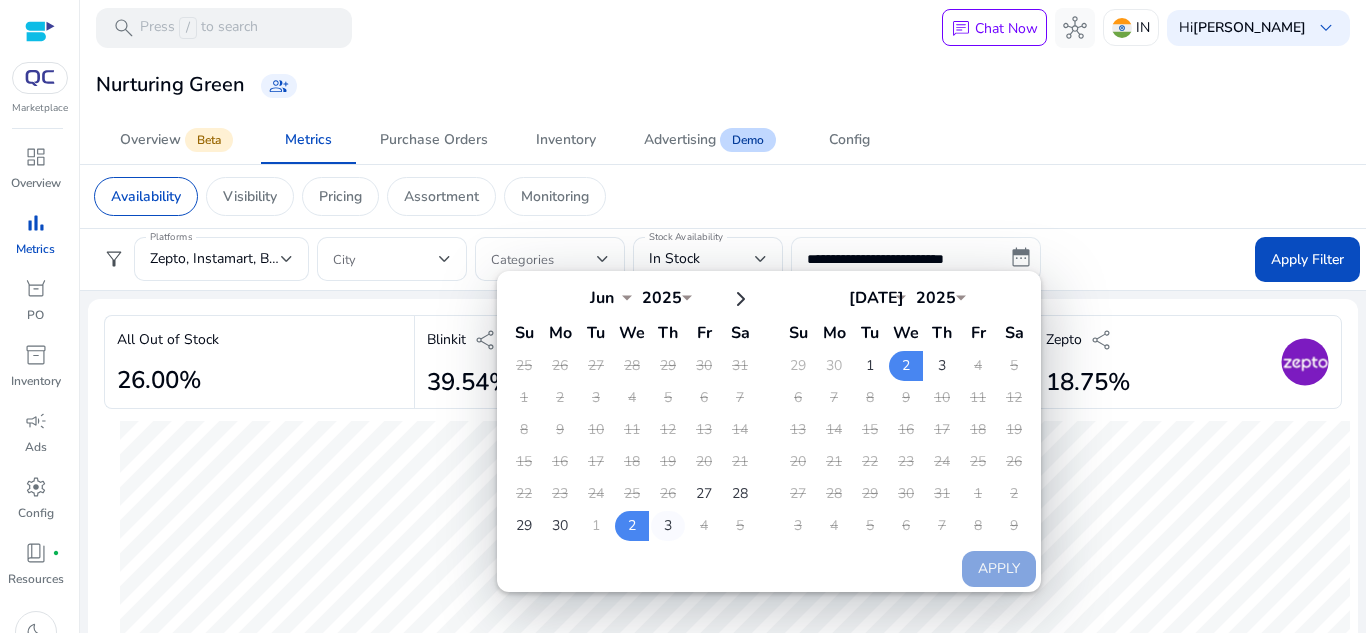 click on "3" 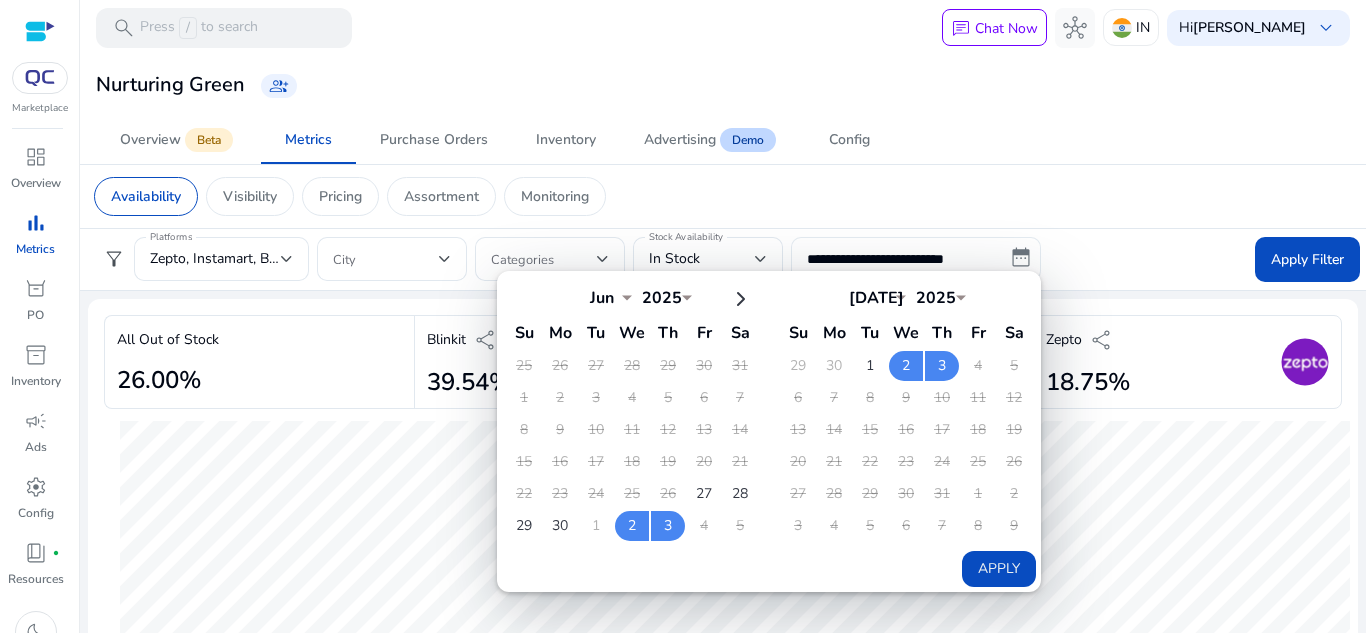 click on "Apply" 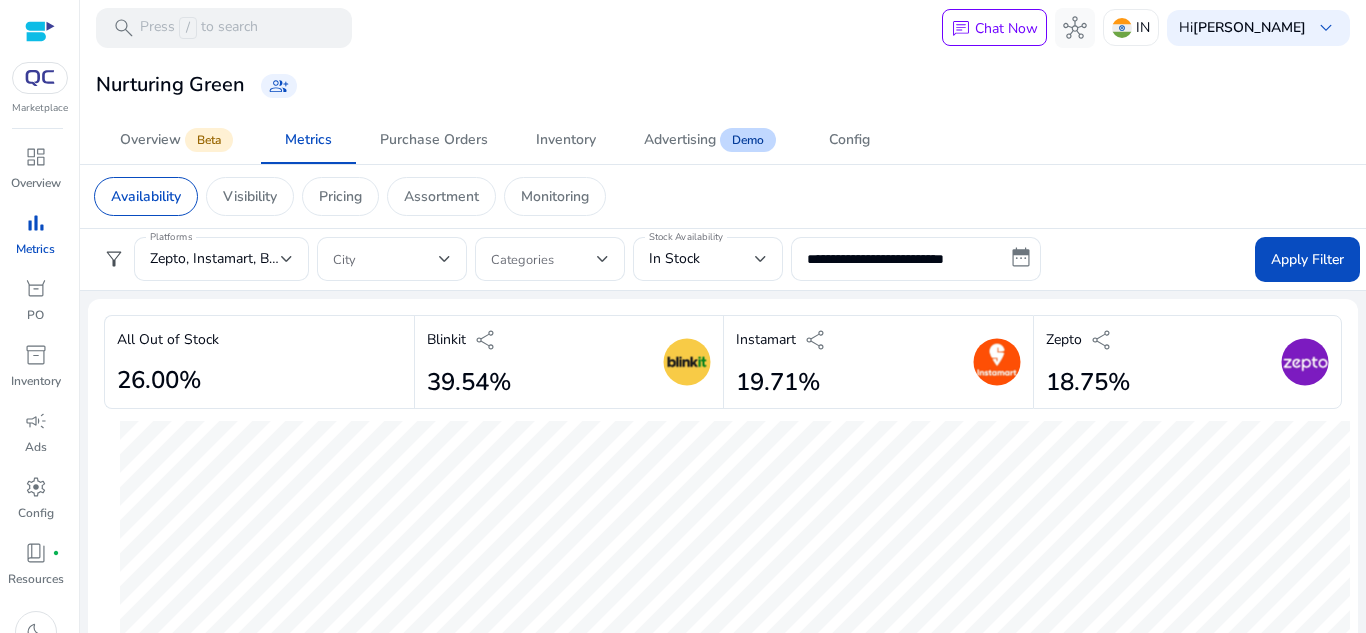 scroll, scrollTop: 500, scrollLeft: 0, axis: vertical 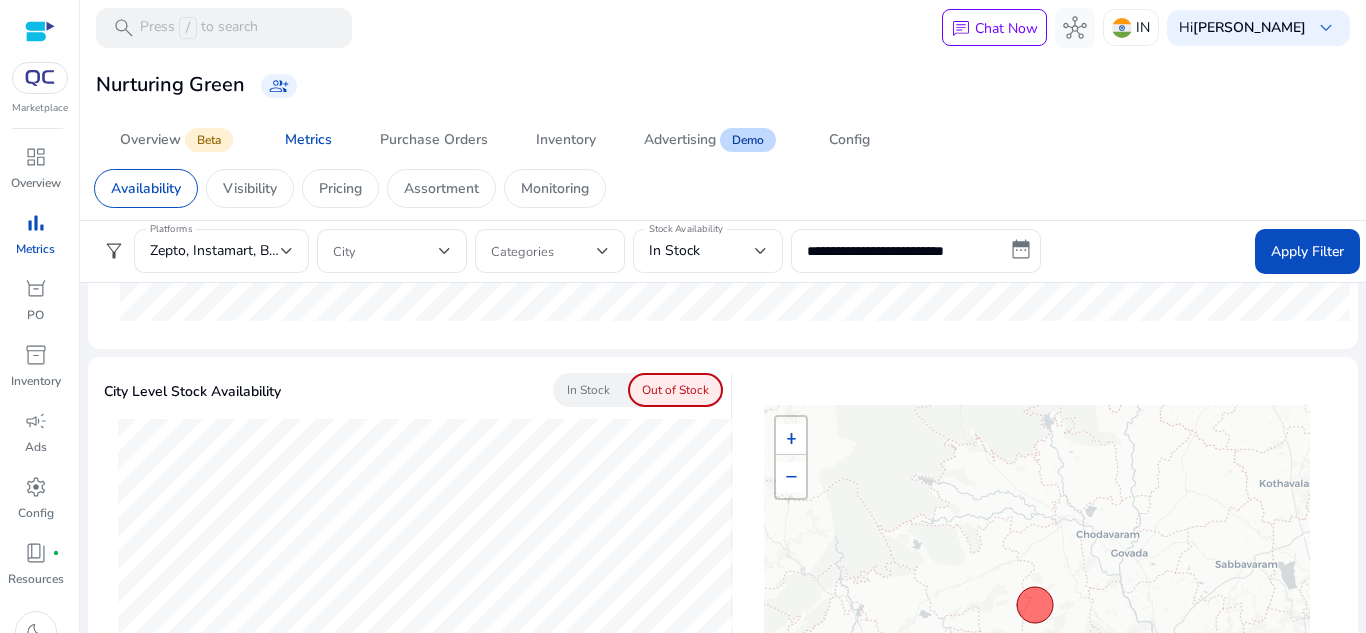 click on "In Stock" 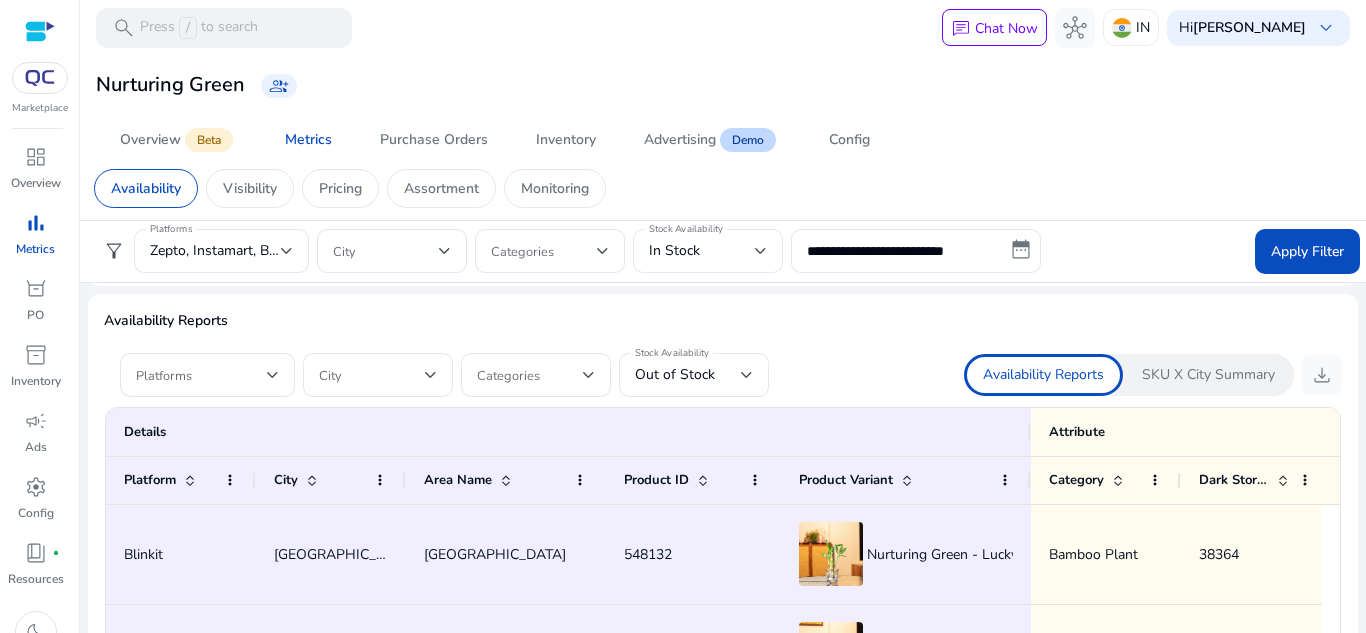 scroll, scrollTop: 1200, scrollLeft: 0, axis: vertical 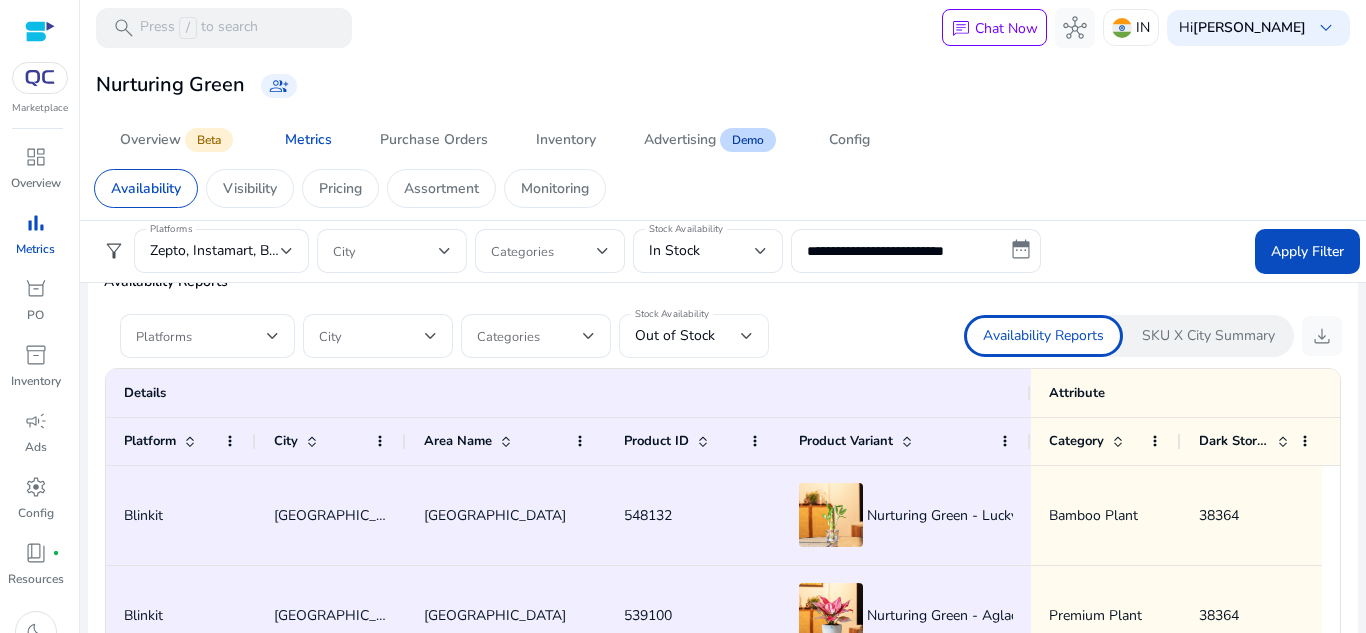 click on "Out of Stock" at bounding box center (675, 335) 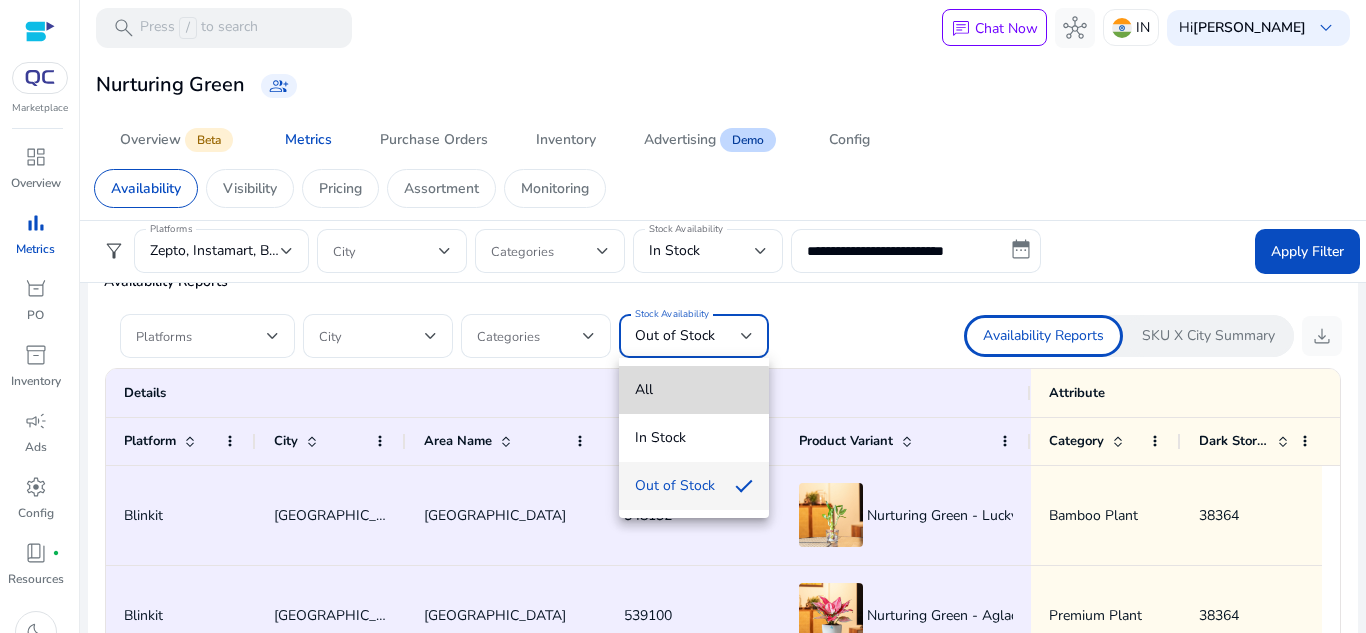 click on "All" at bounding box center (694, 390) 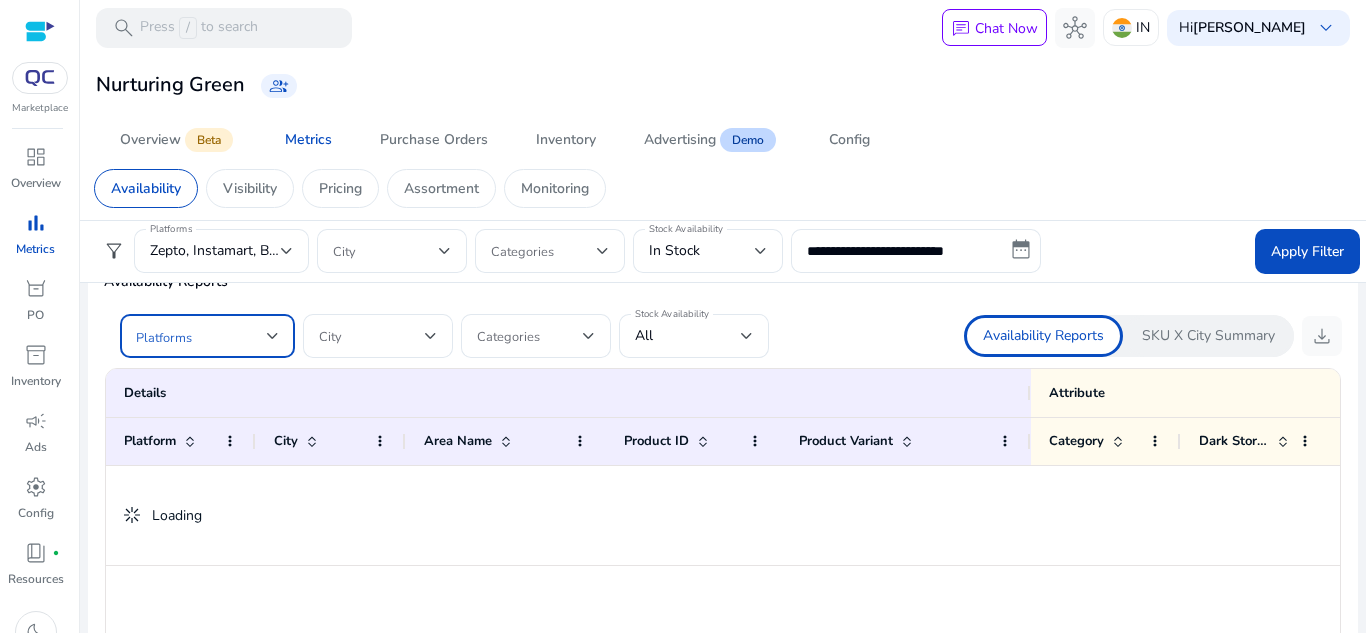 click at bounding box center [201, 336] 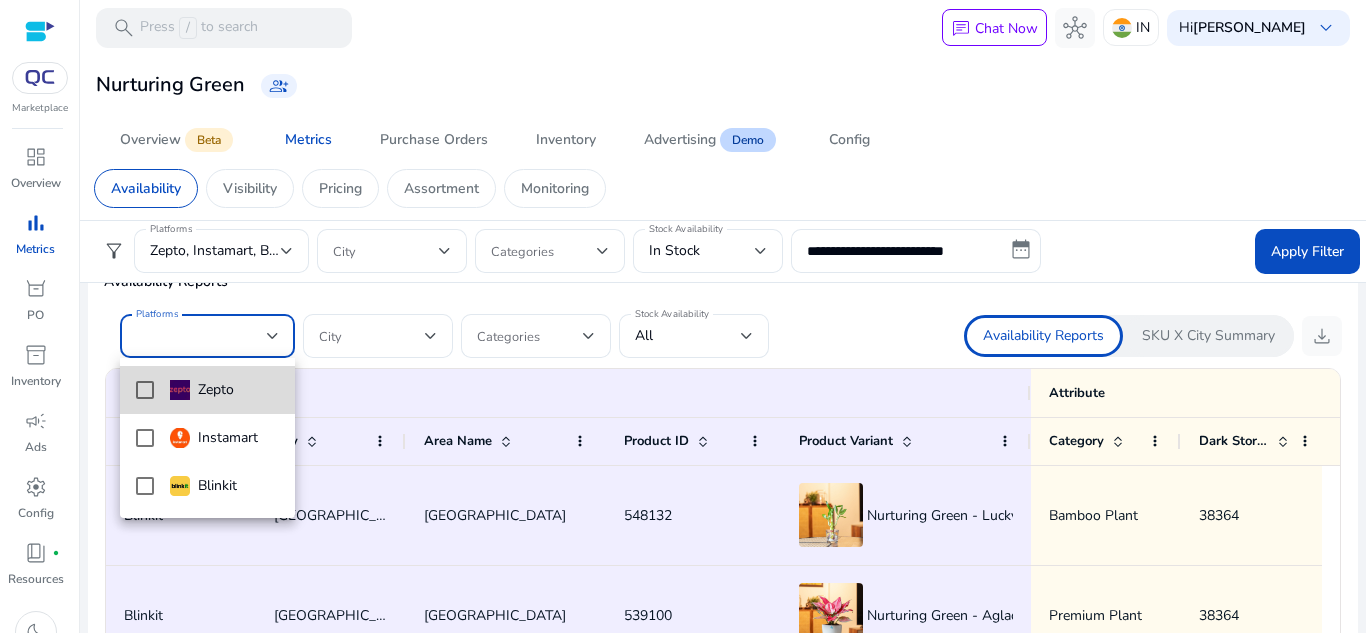 click on "Zepto" at bounding box center (202, 390) 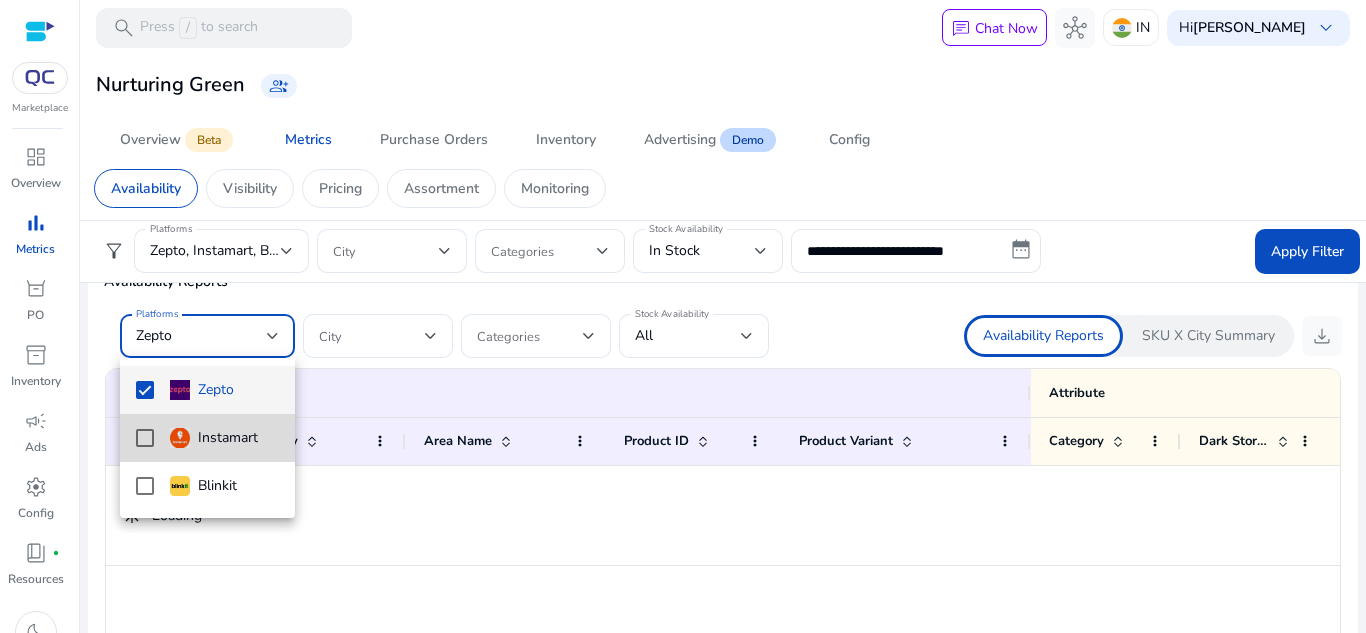 click on "Instamart" at bounding box center (214, 438) 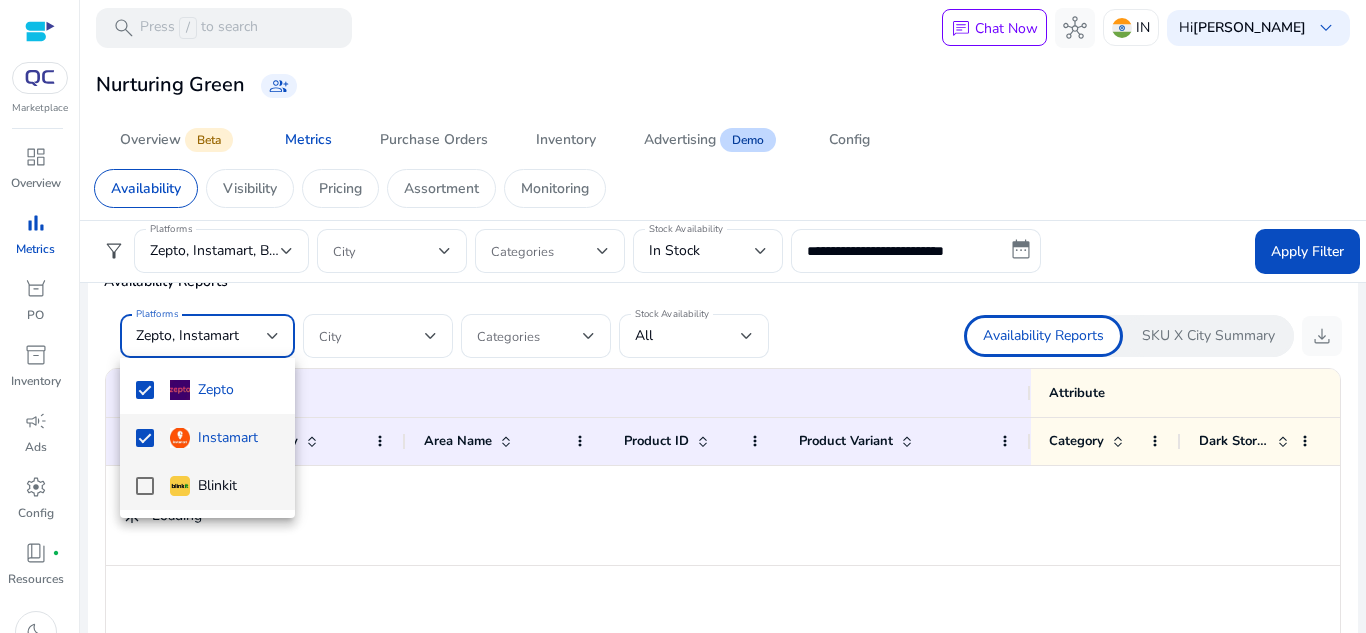 click on "Blinkit" at bounding box center [203, 486] 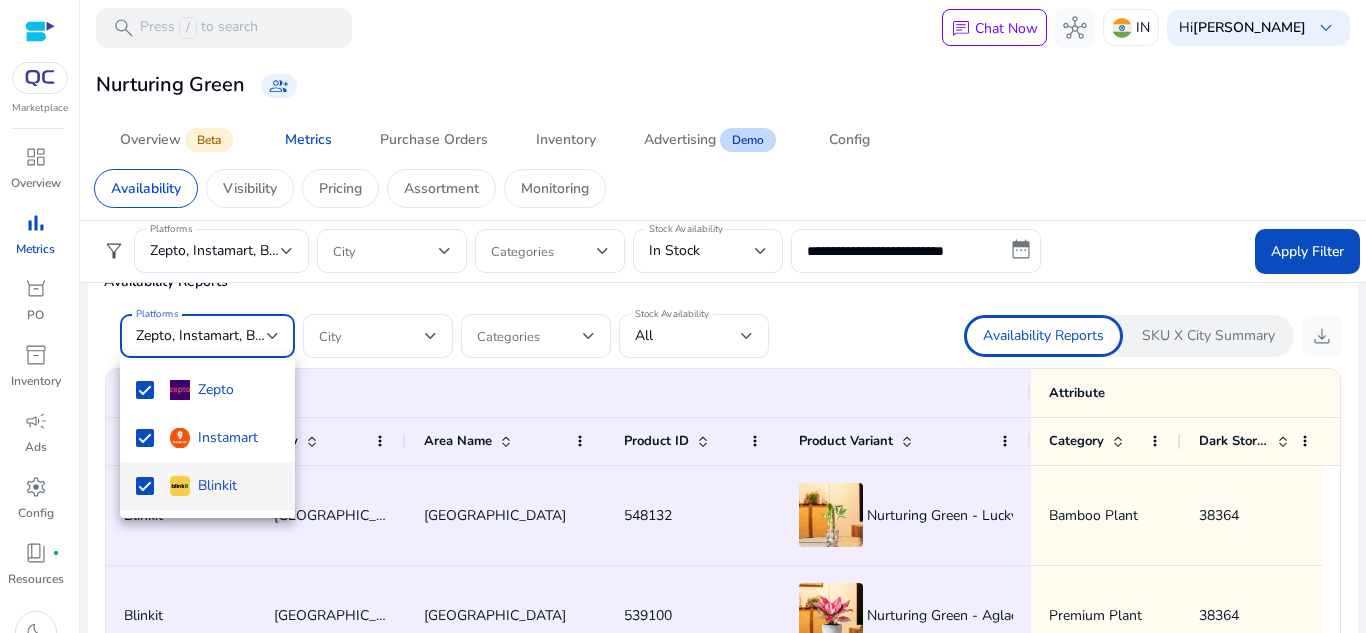 click at bounding box center (683, 316) 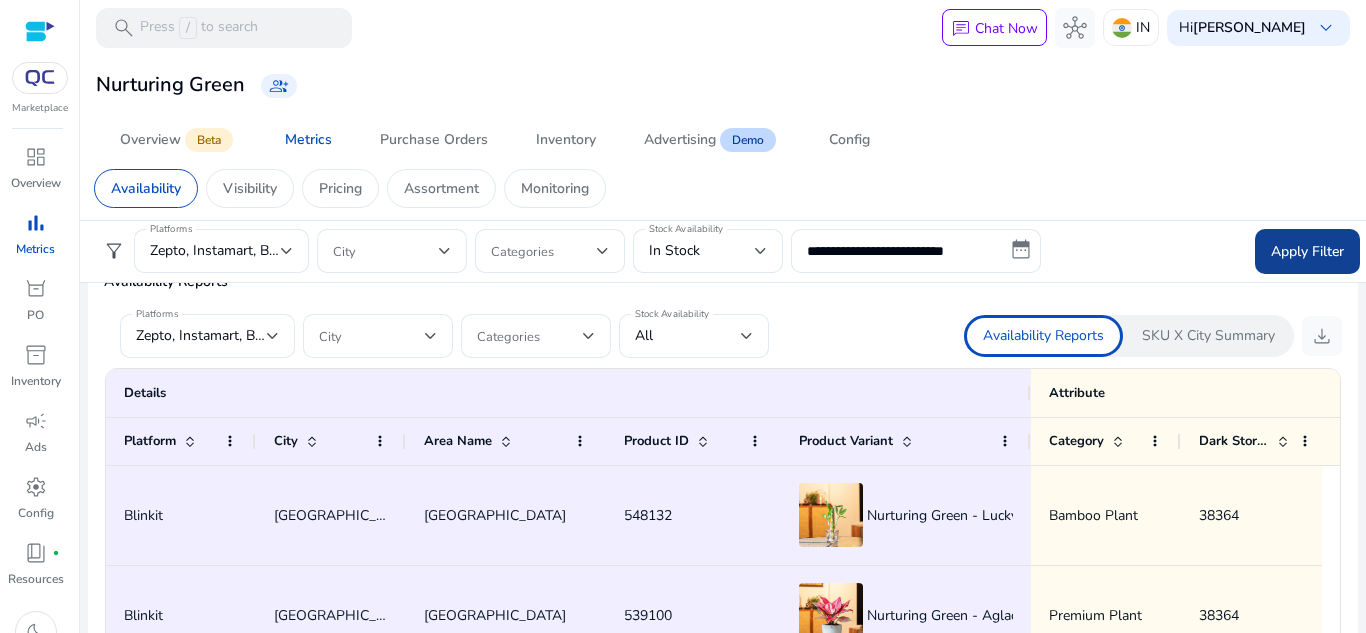 click on "Apply Filter" 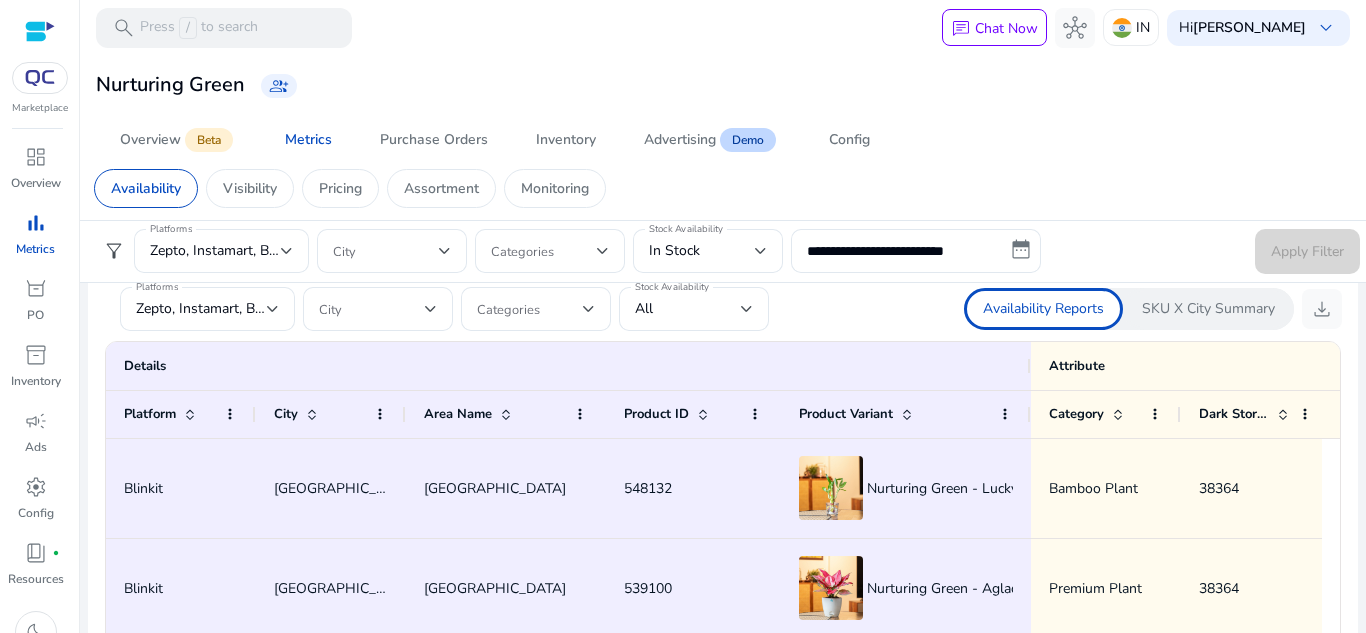 scroll, scrollTop: 1200, scrollLeft: 0, axis: vertical 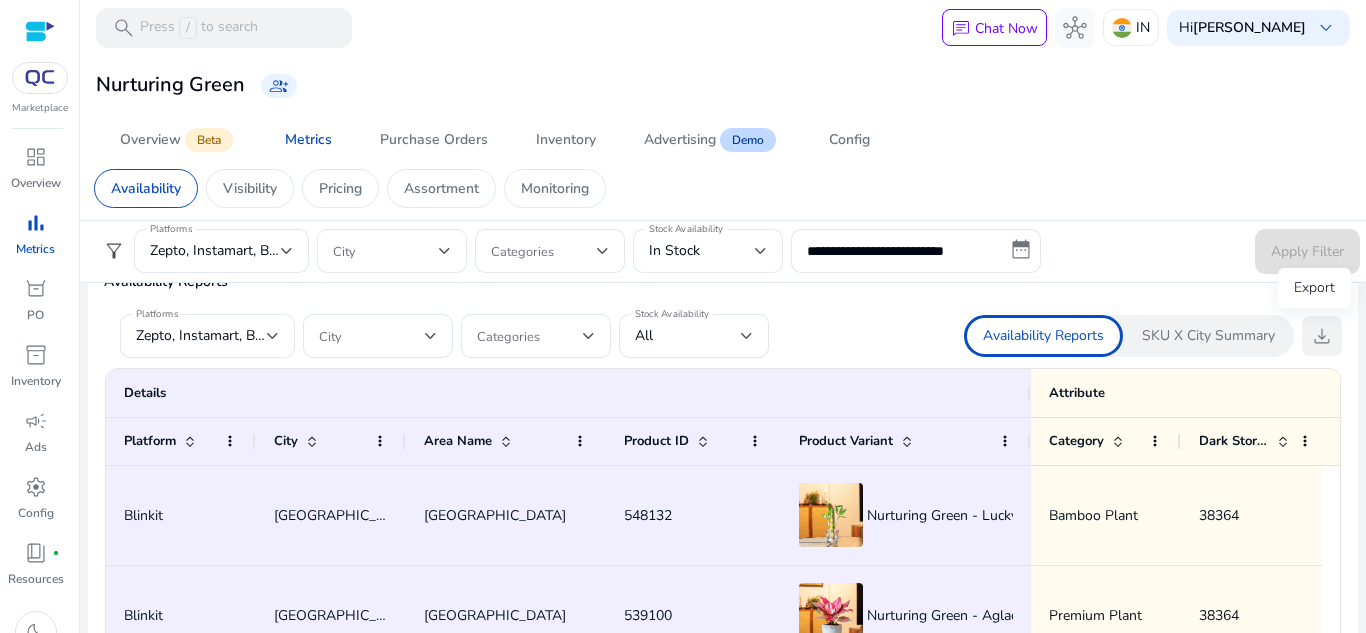 click on "download" 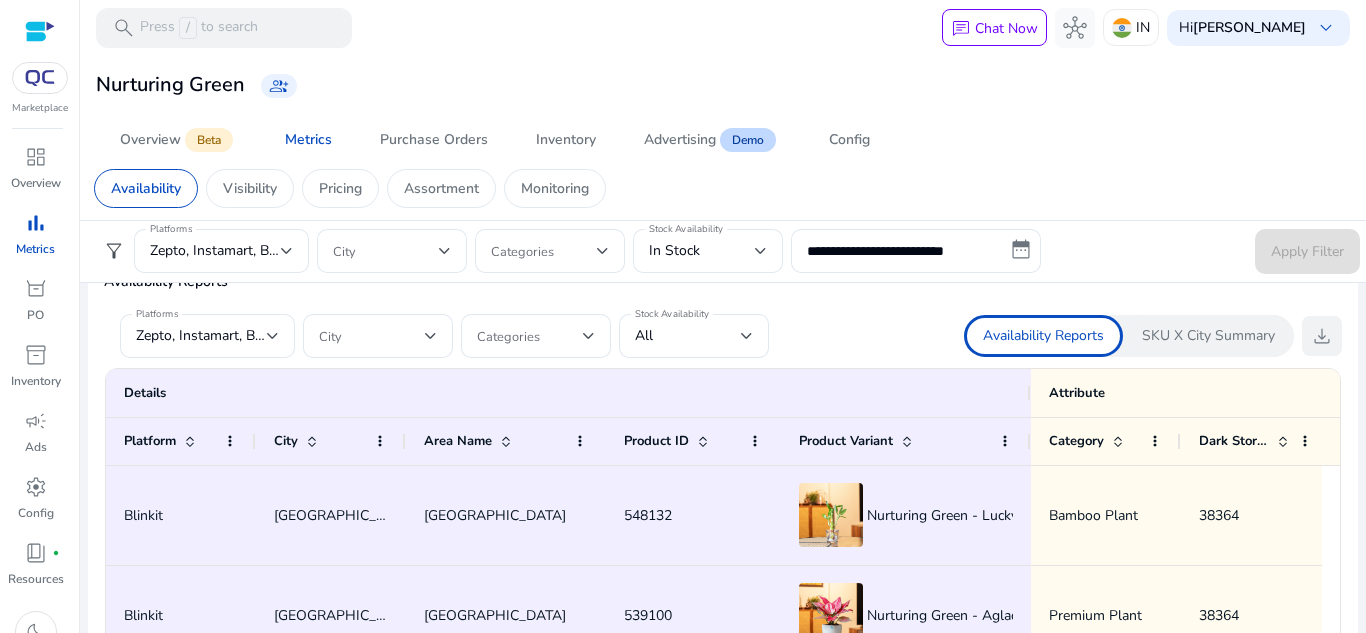 click on "download" 